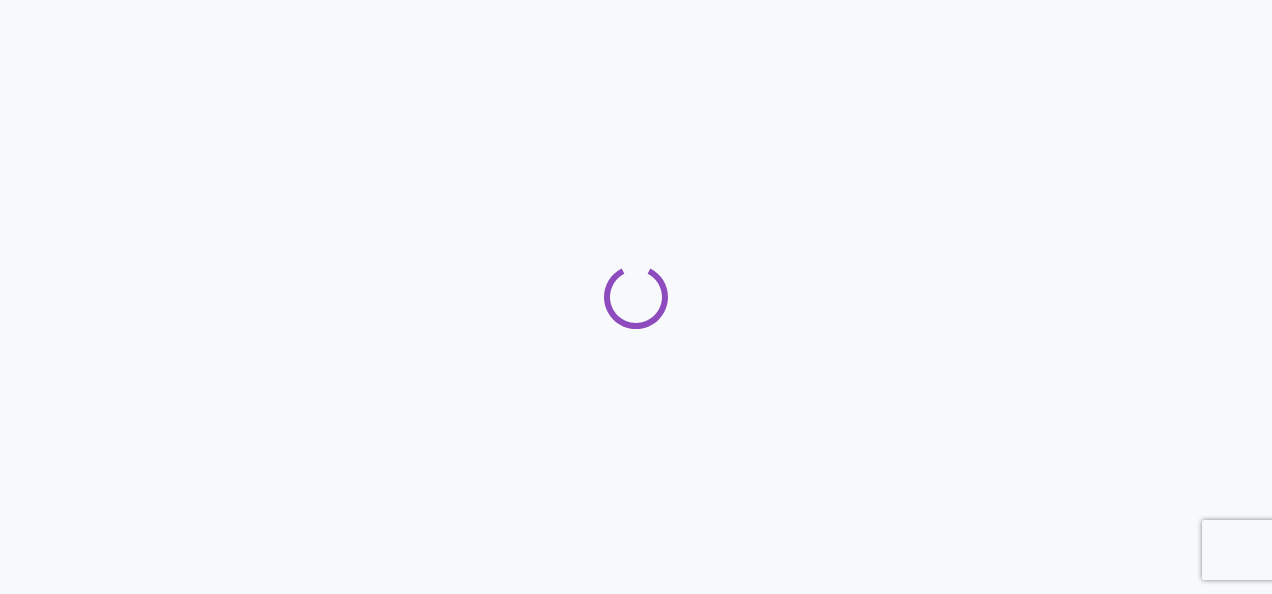 scroll, scrollTop: 0, scrollLeft: 0, axis: both 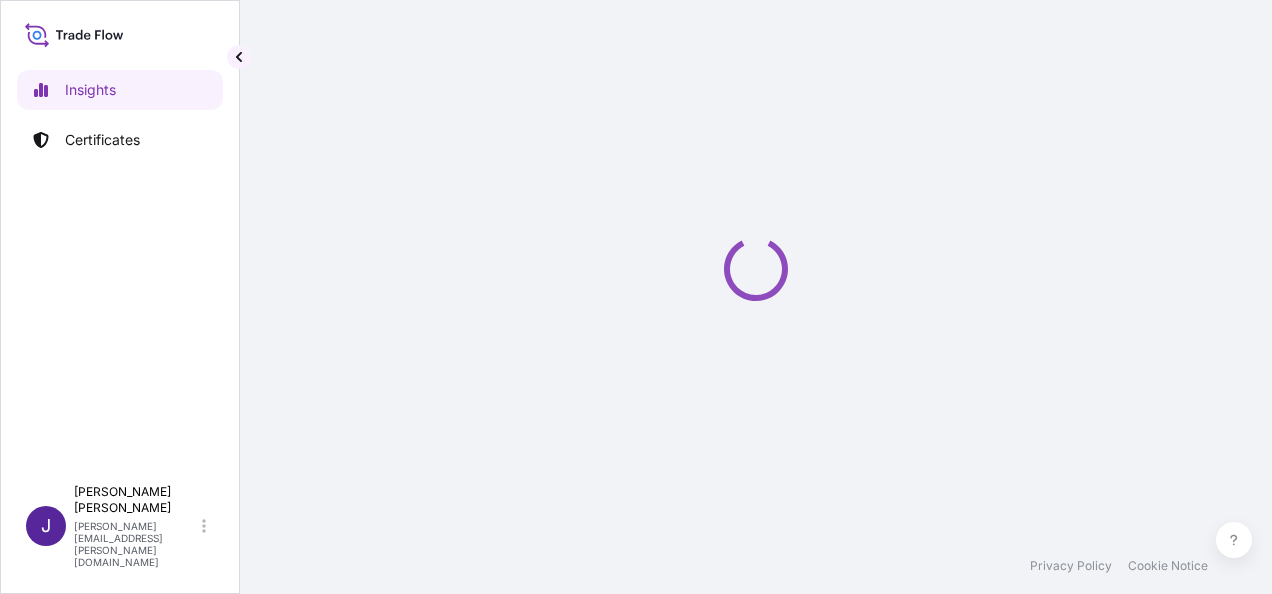 select on "2025" 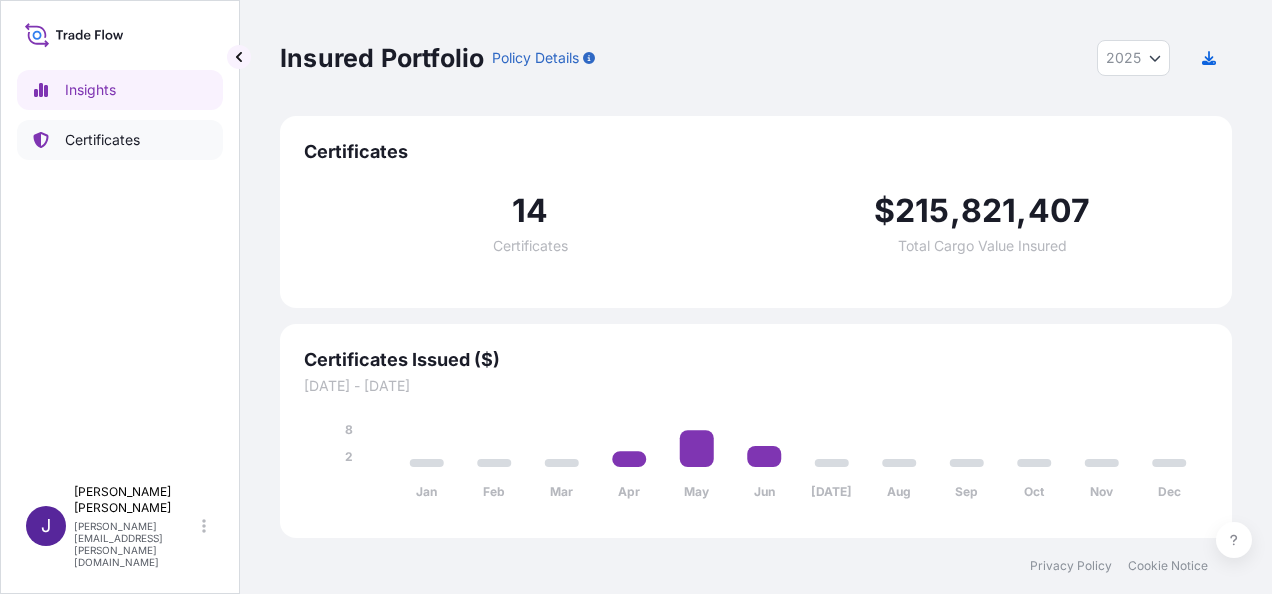 click on "Certificates" at bounding box center (102, 140) 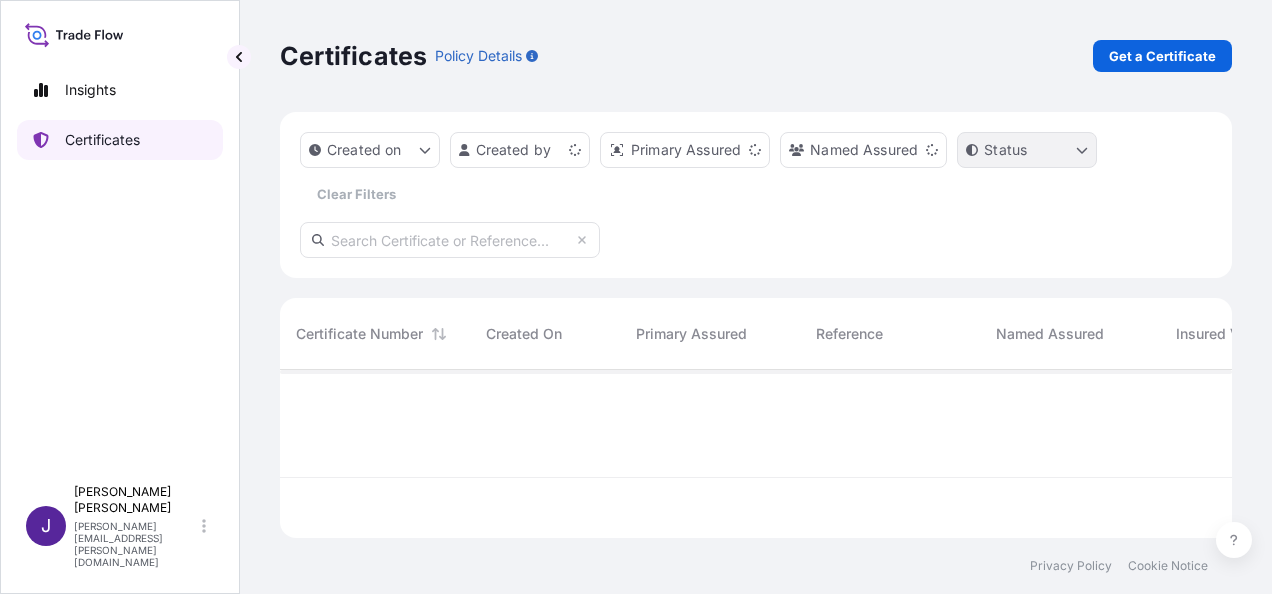 scroll, scrollTop: 16, scrollLeft: 16, axis: both 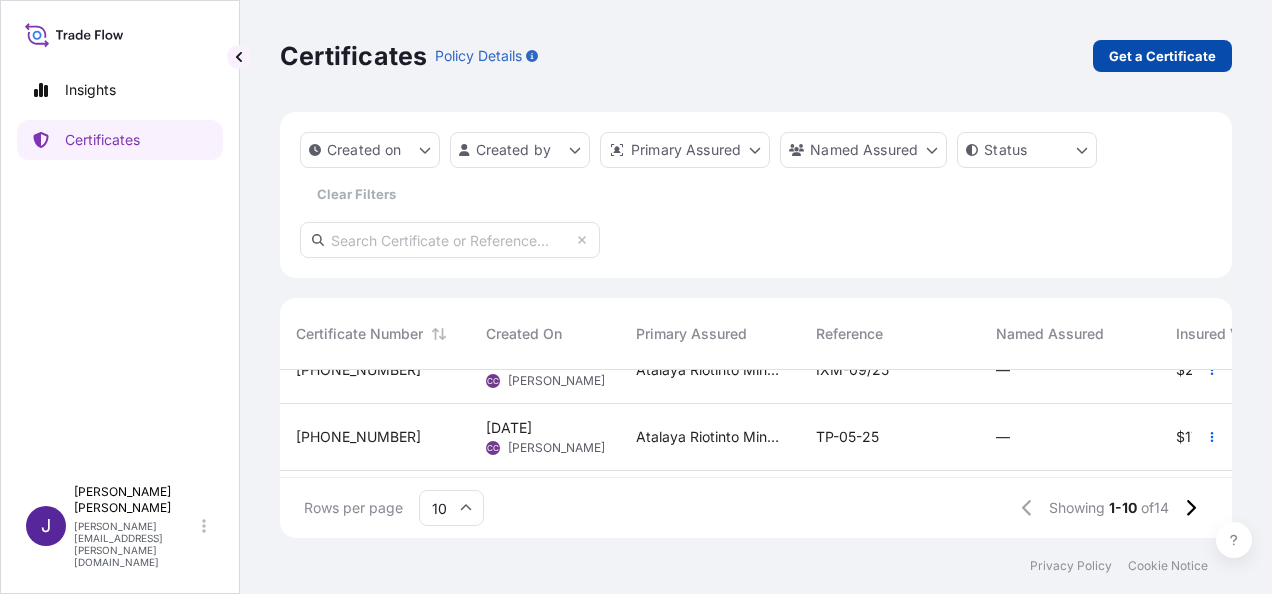 click on "Get a Certificate" at bounding box center (1162, 56) 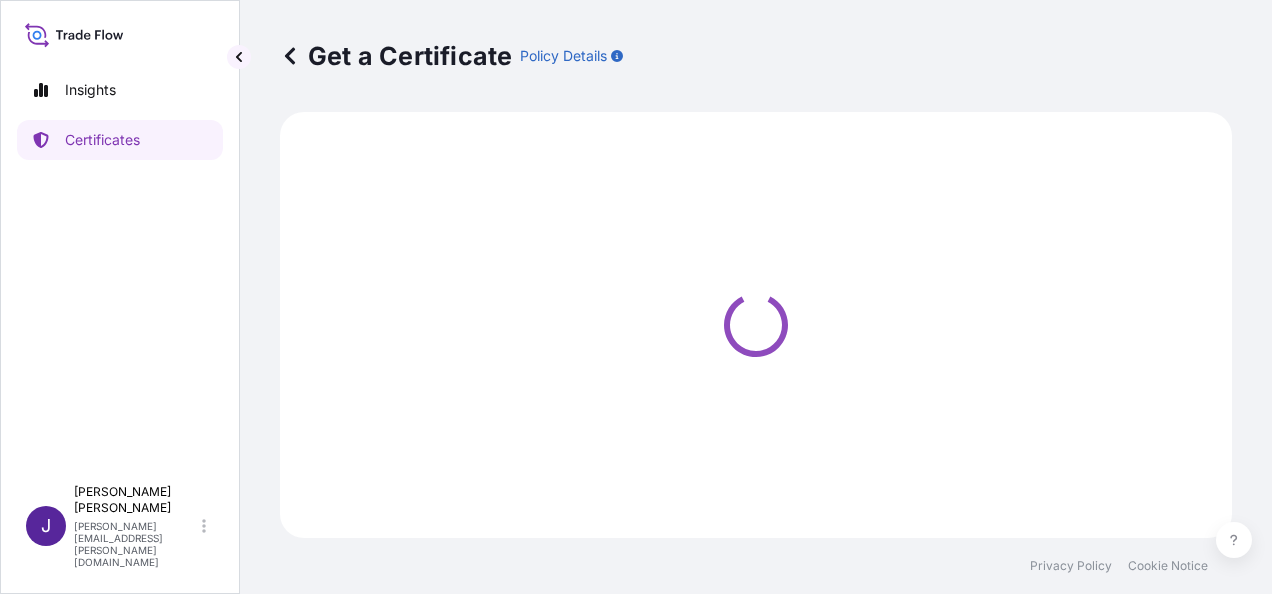 select on "Sea" 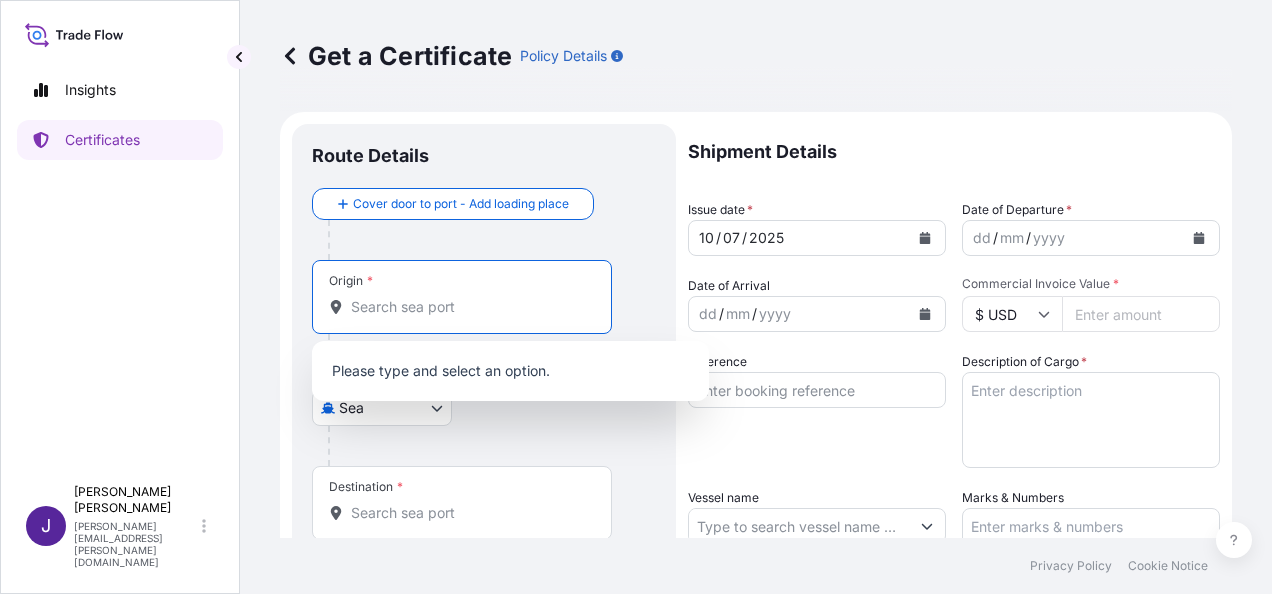 click on "Origin *" at bounding box center (469, 307) 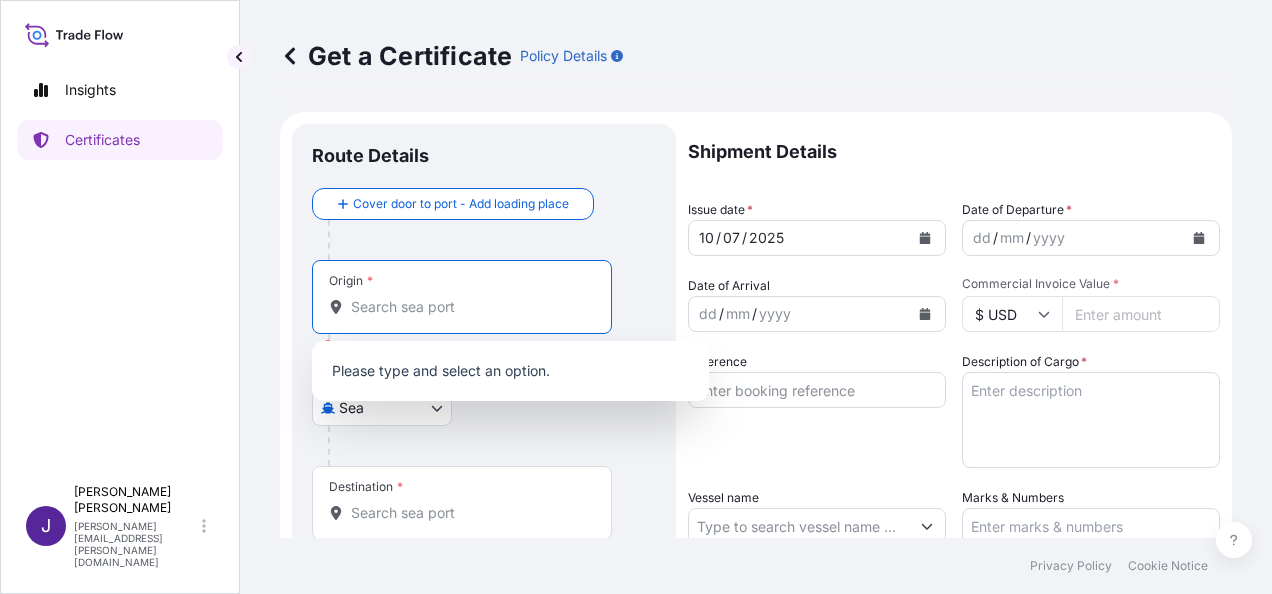 click on "Origin * Please select an origin" at bounding box center [469, 307] 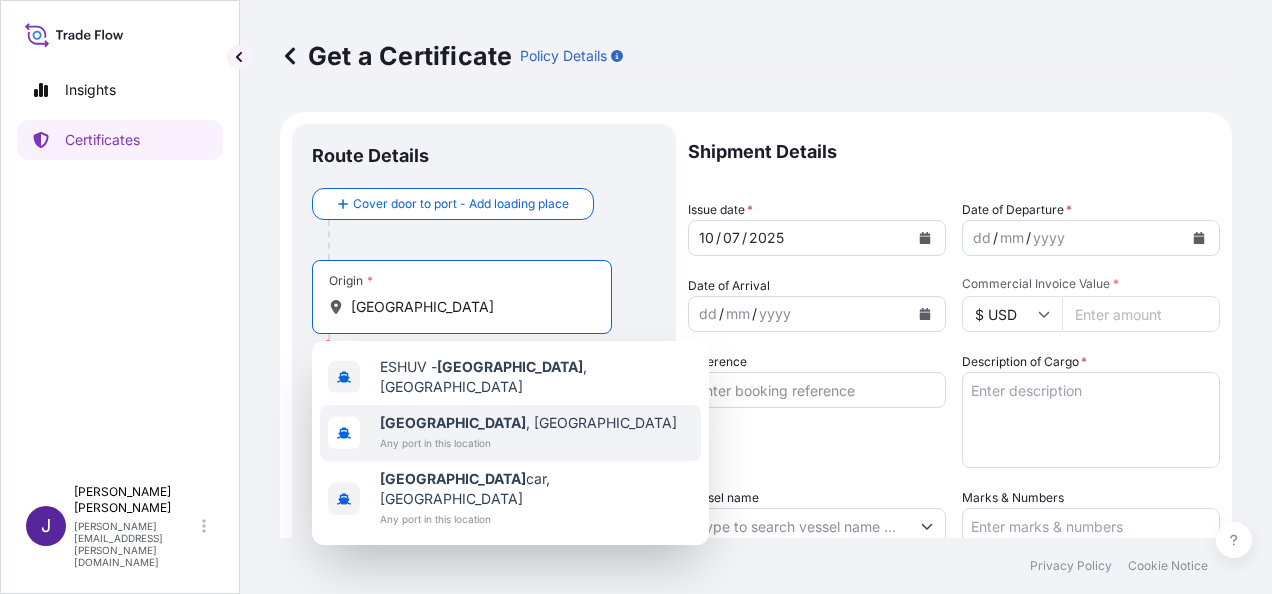 click on "Any port in this location" at bounding box center [528, 443] 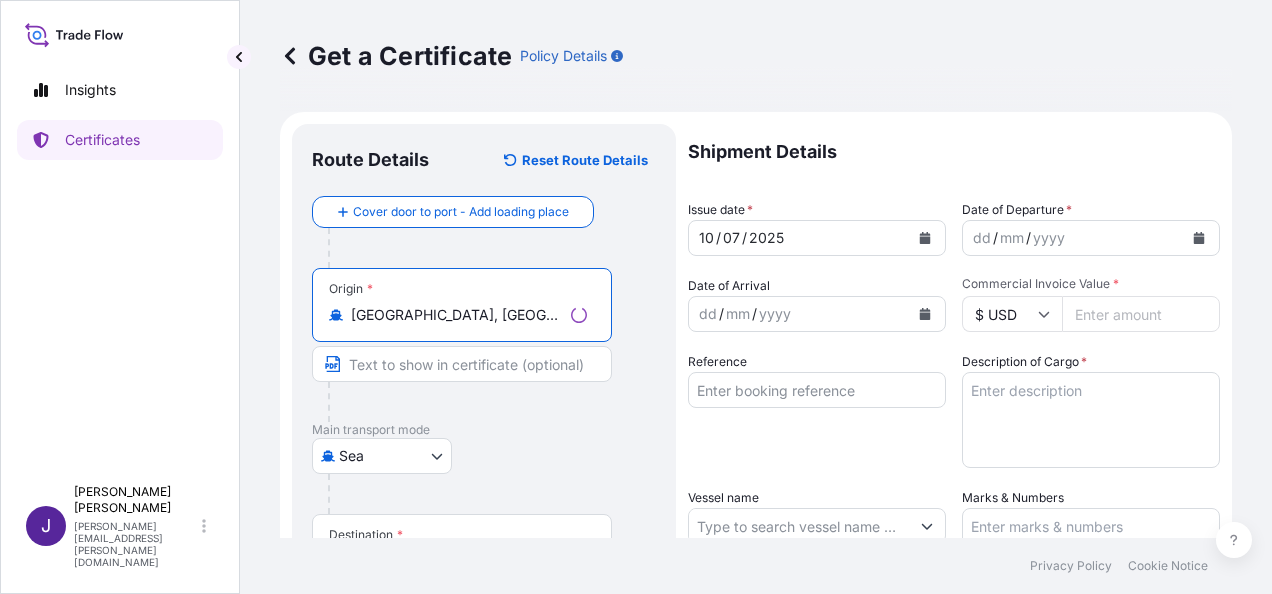 scroll, scrollTop: 100, scrollLeft: 0, axis: vertical 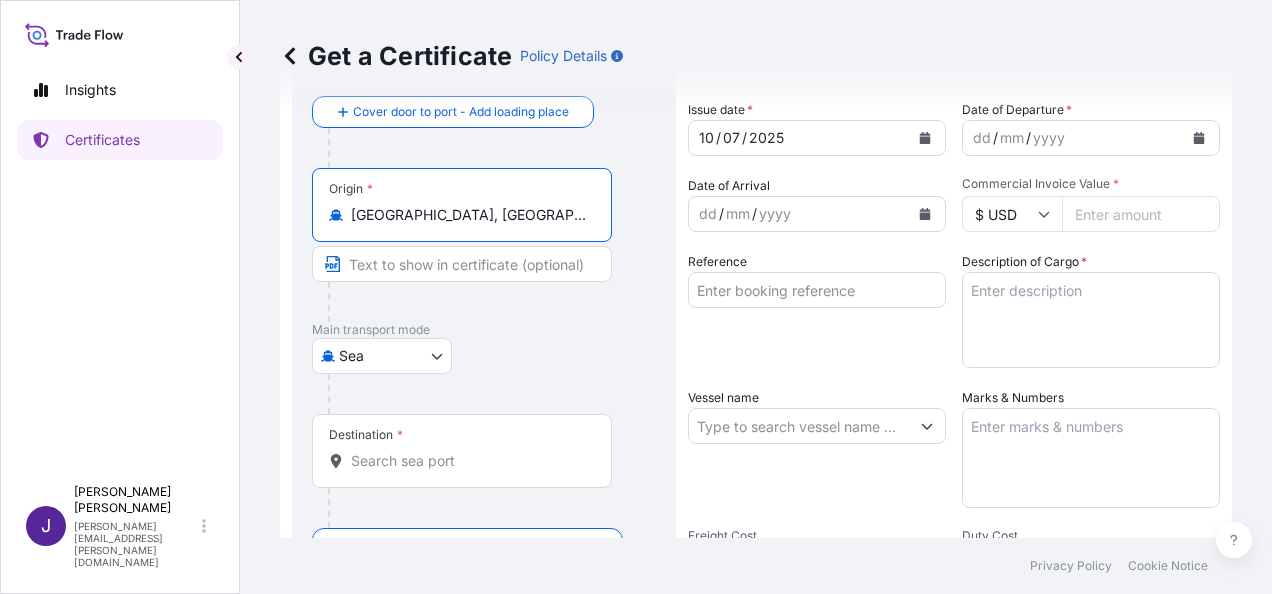 type on "Huelva, Spain" 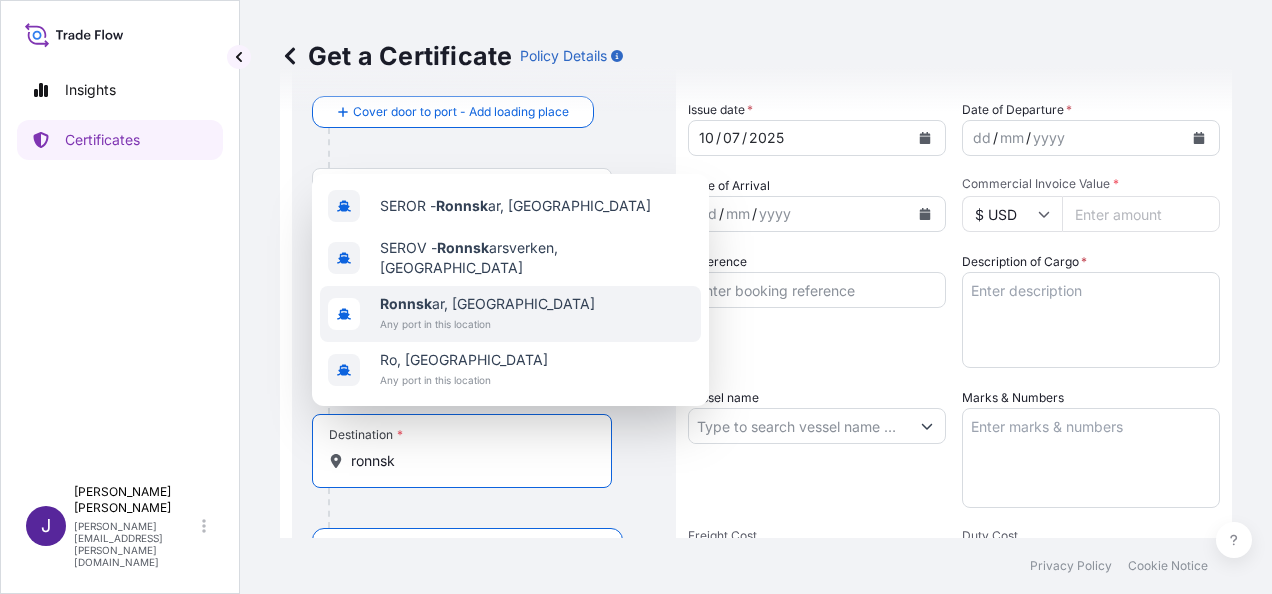 click on "Ronnsk ar, Sweden" at bounding box center (487, 304) 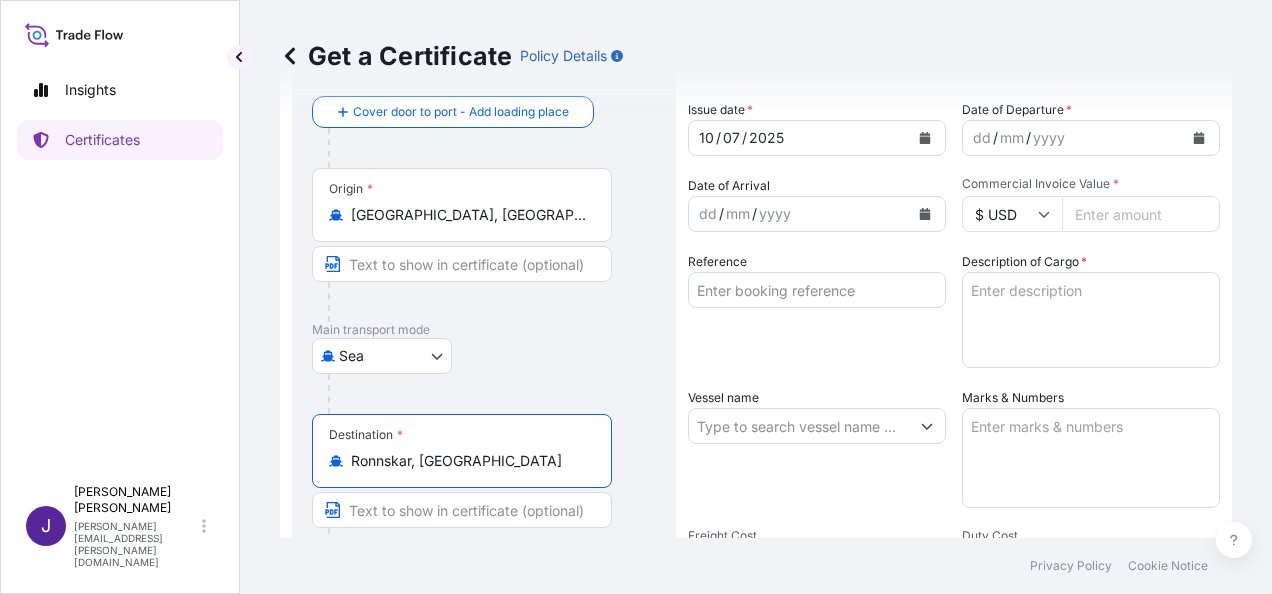 type on "Ronnskar, Sweden" 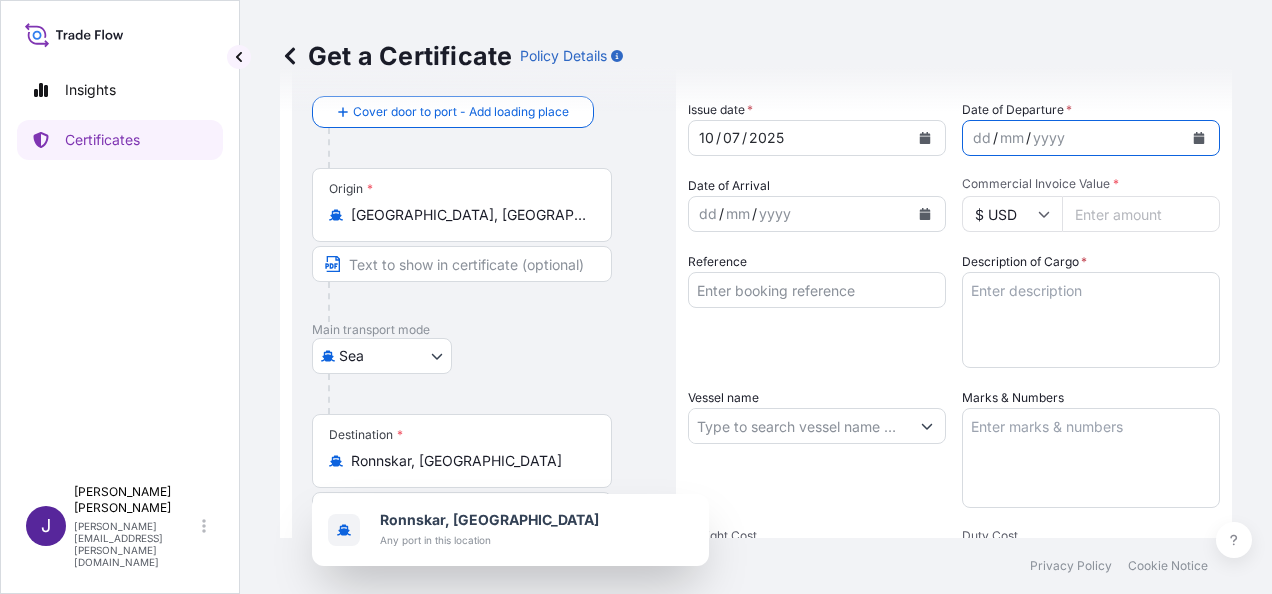 click at bounding box center [1199, 138] 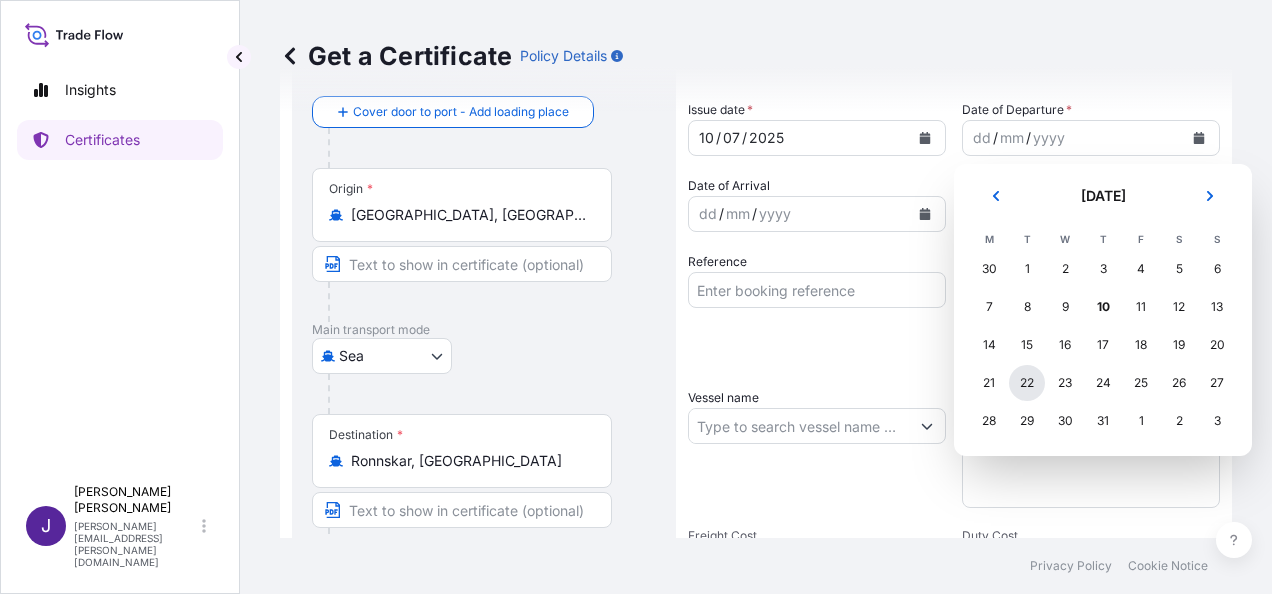 click on "22" at bounding box center (1027, 383) 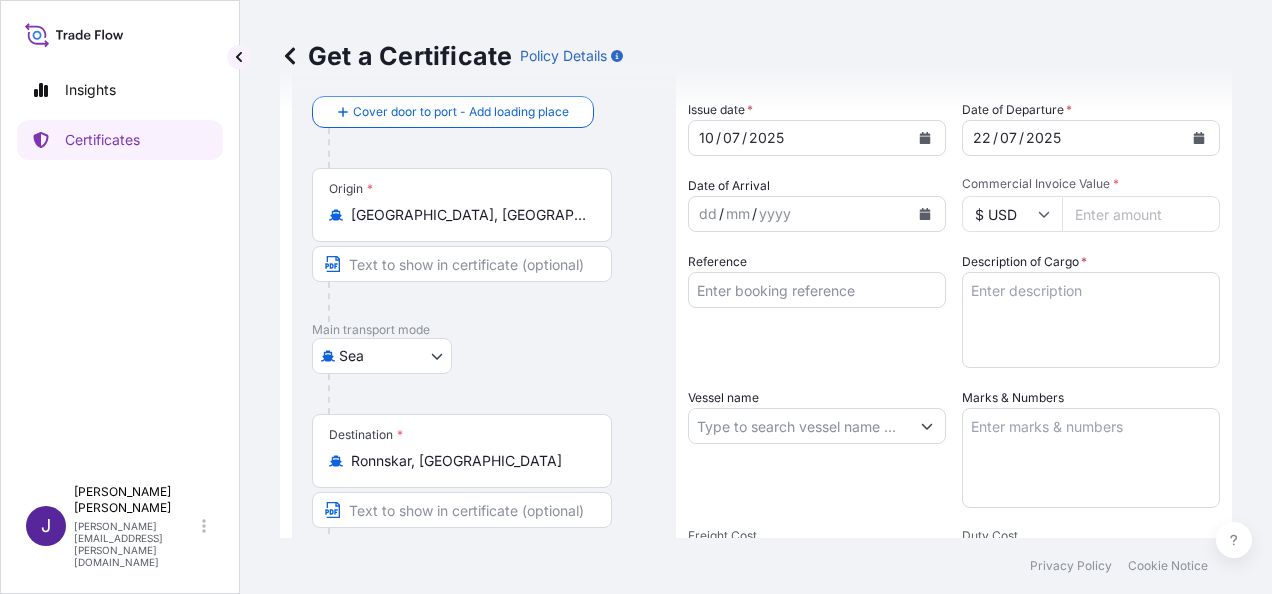 click on "Commercial Invoice Value    *" at bounding box center [1141, 214] 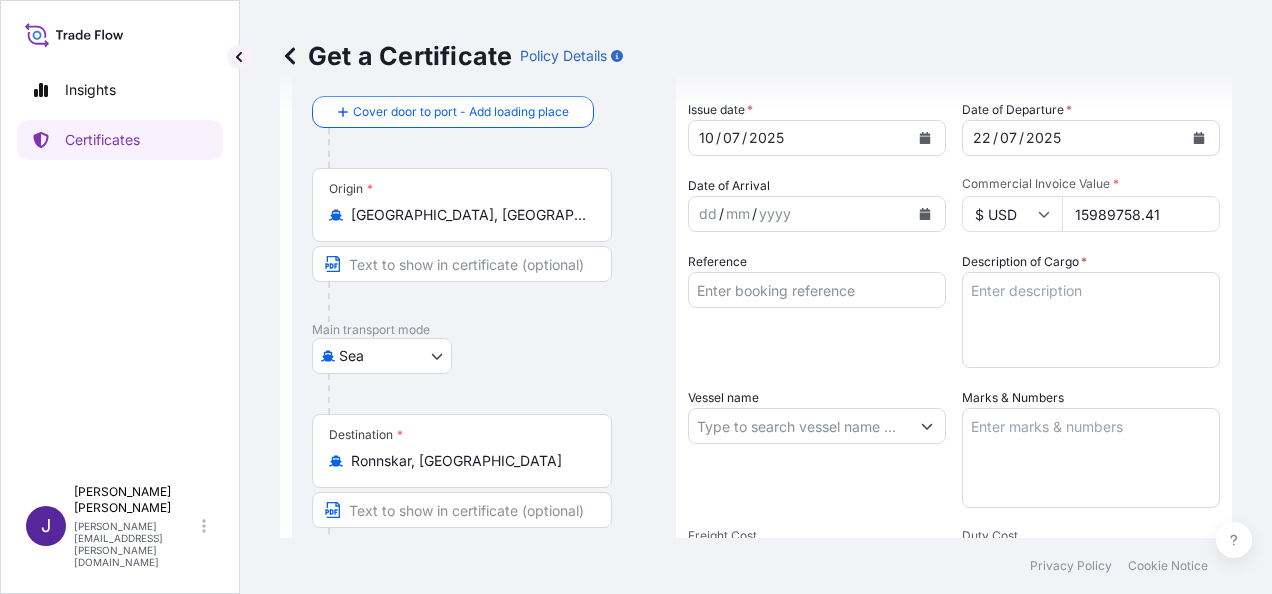 type on "15989758.41" 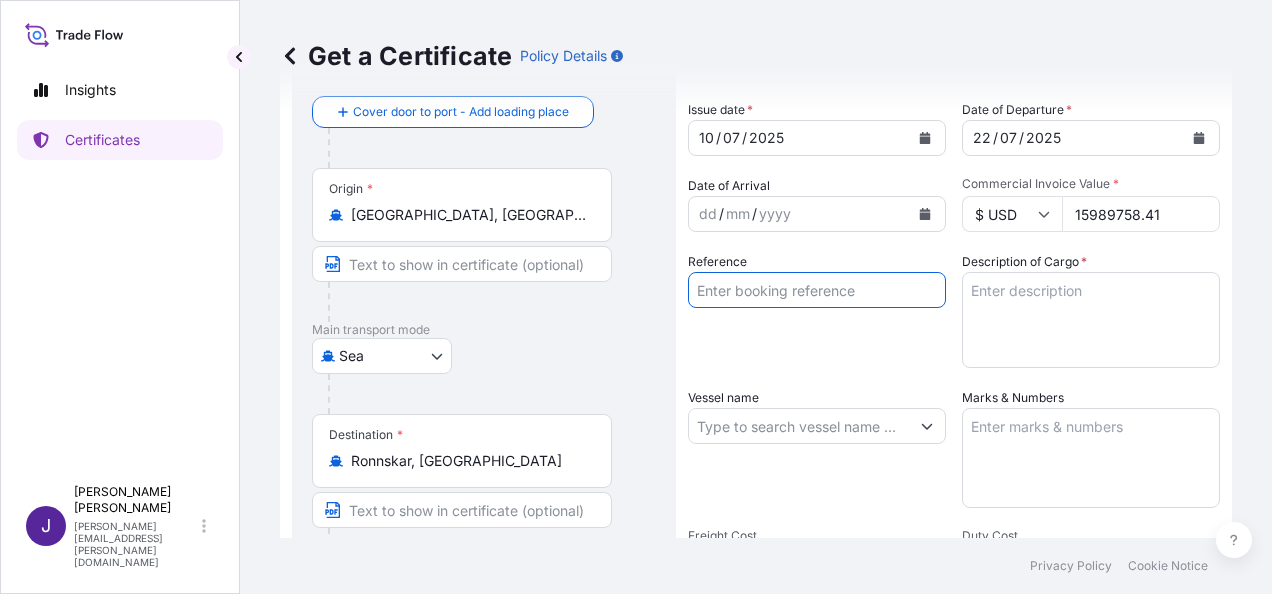 click on "Reference" at bounding box center (817, 290) 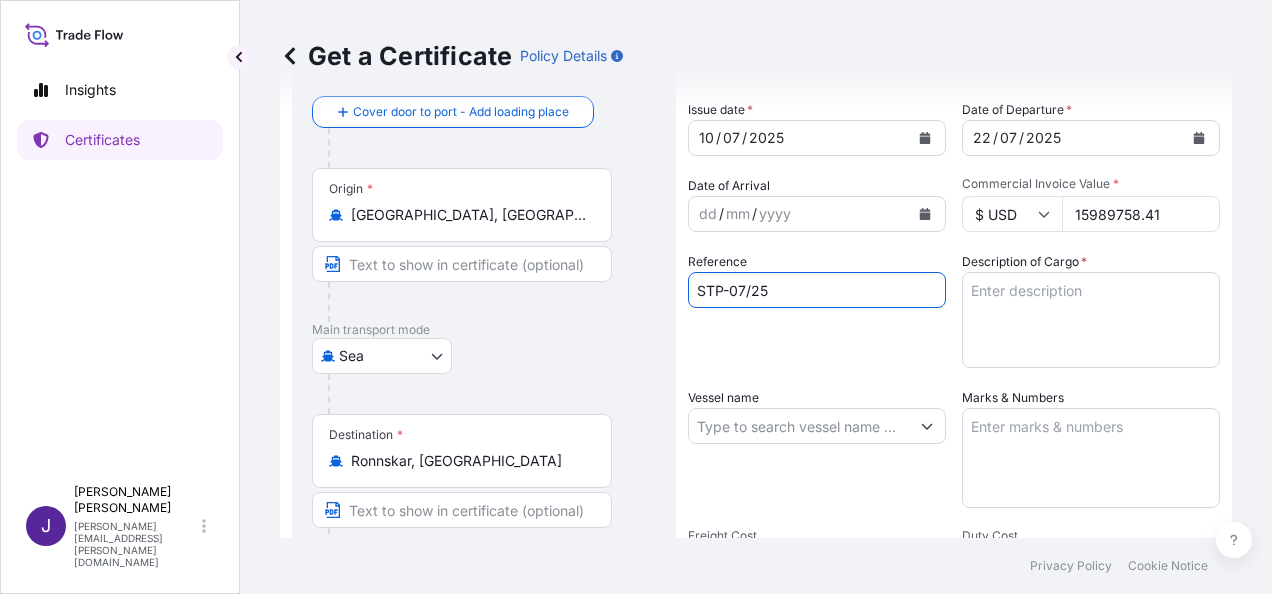 type on "STP-07/25" 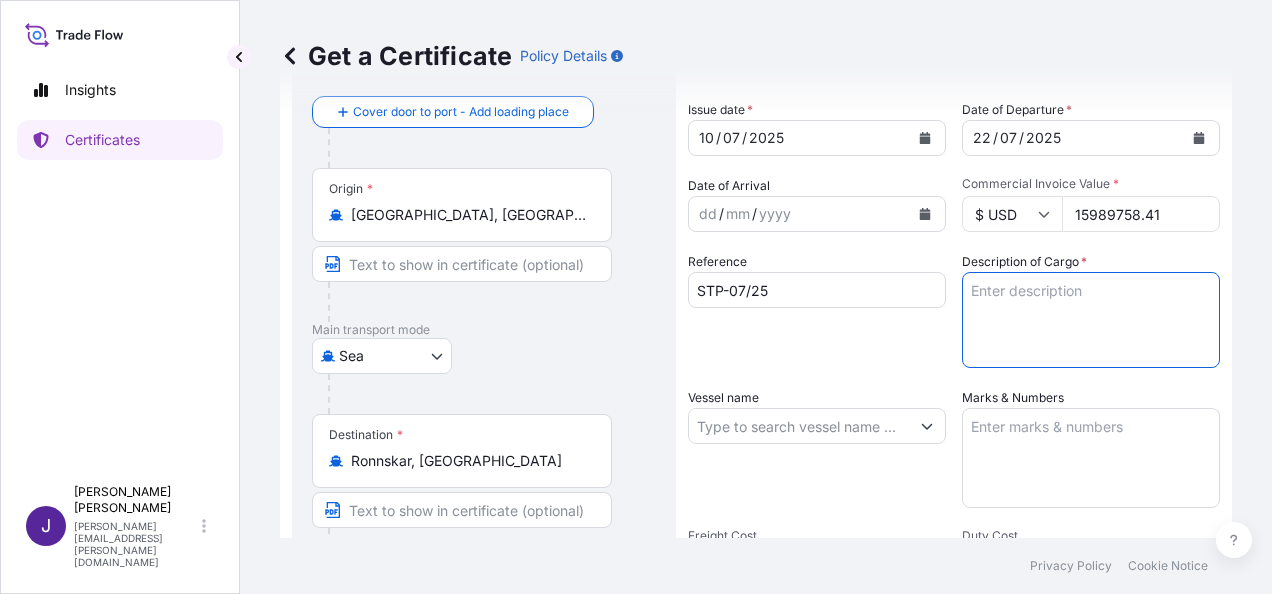 click on "Description of Cargo *" at bounding box center (1091, 320) 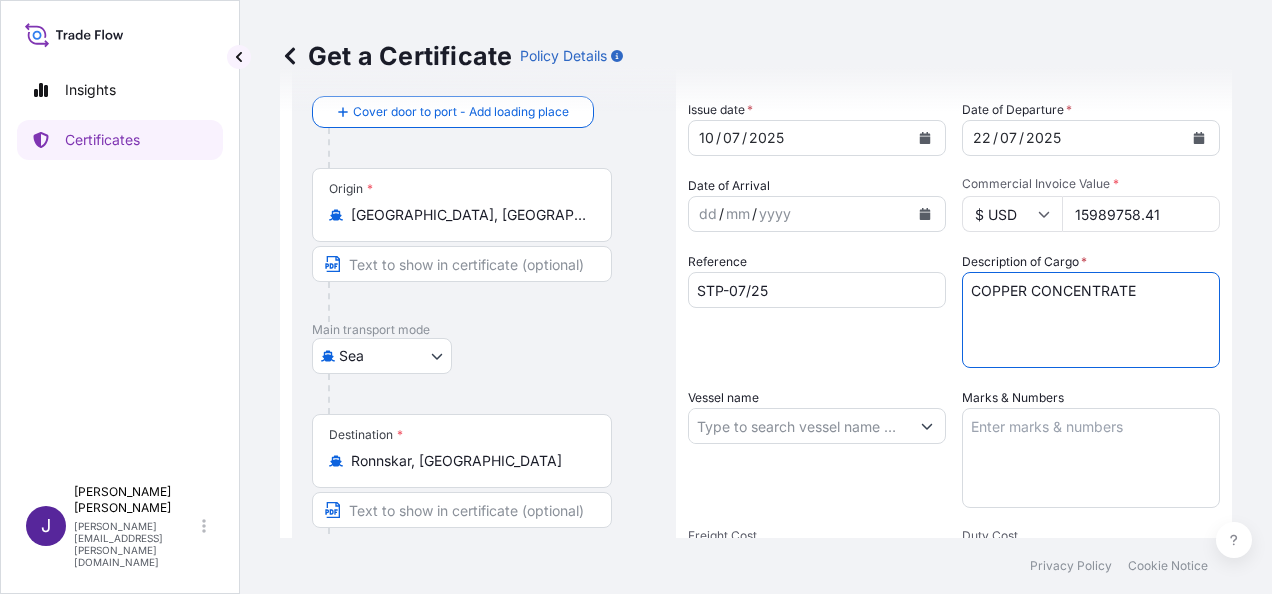 click on "COPPER CONCENTRATE" at bounding box center (1091, 320) 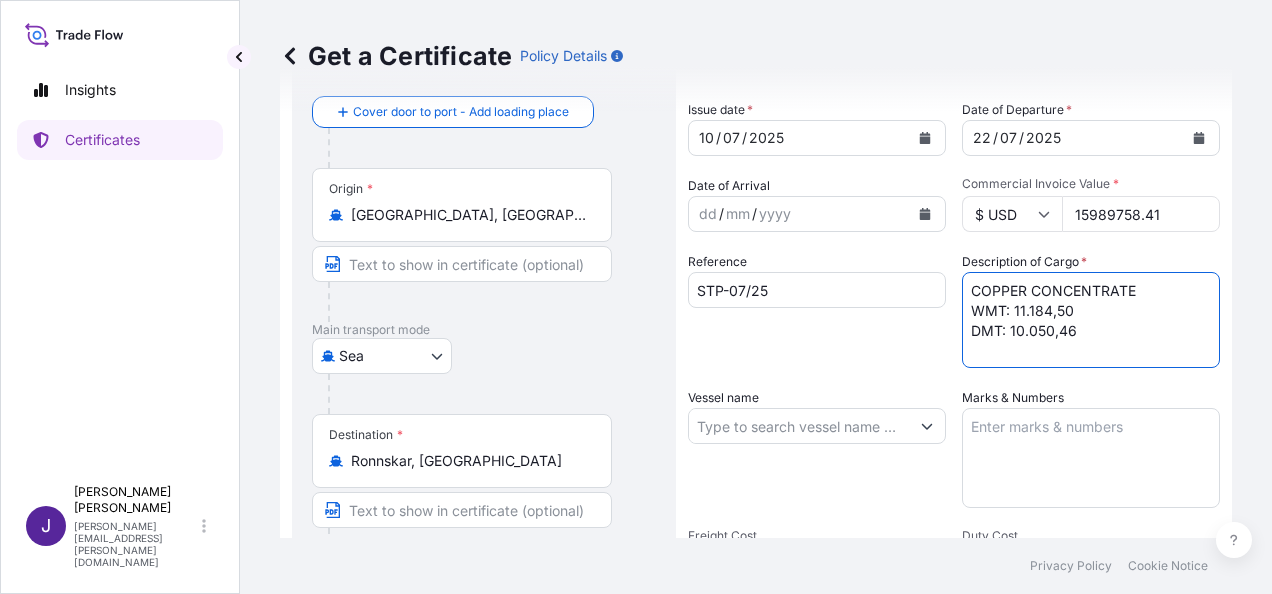type on "COPPER CONCENTRATE
WMT: 11.184,50
DMT: 10.050,46" 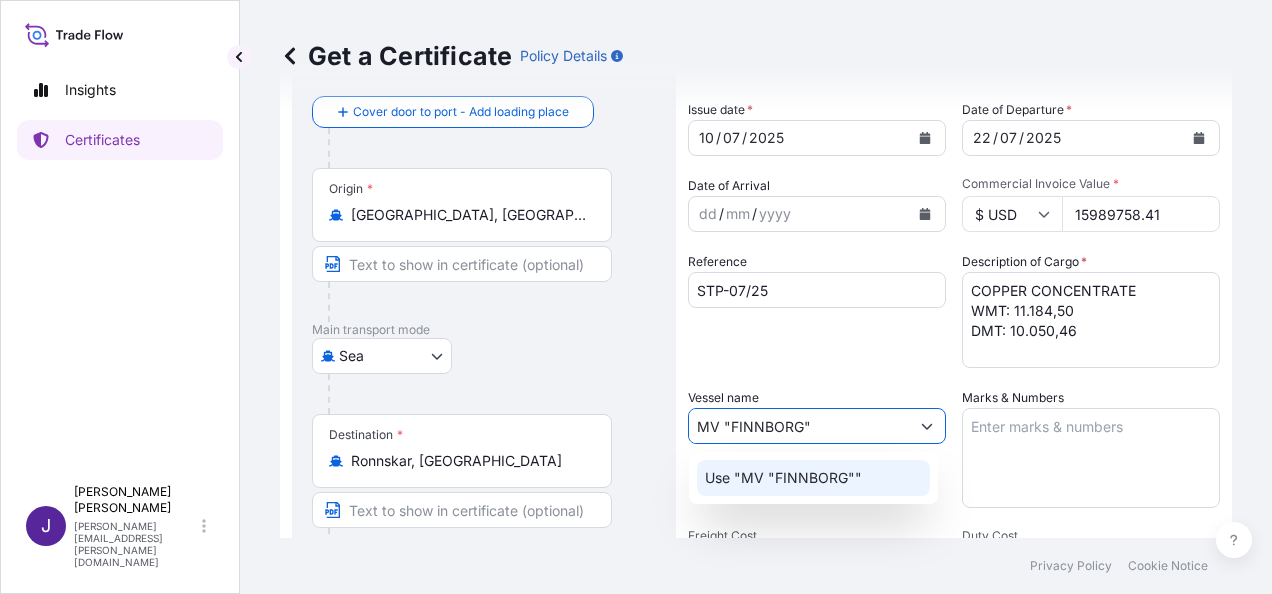 click on "Use "MV "FINNBORG""" 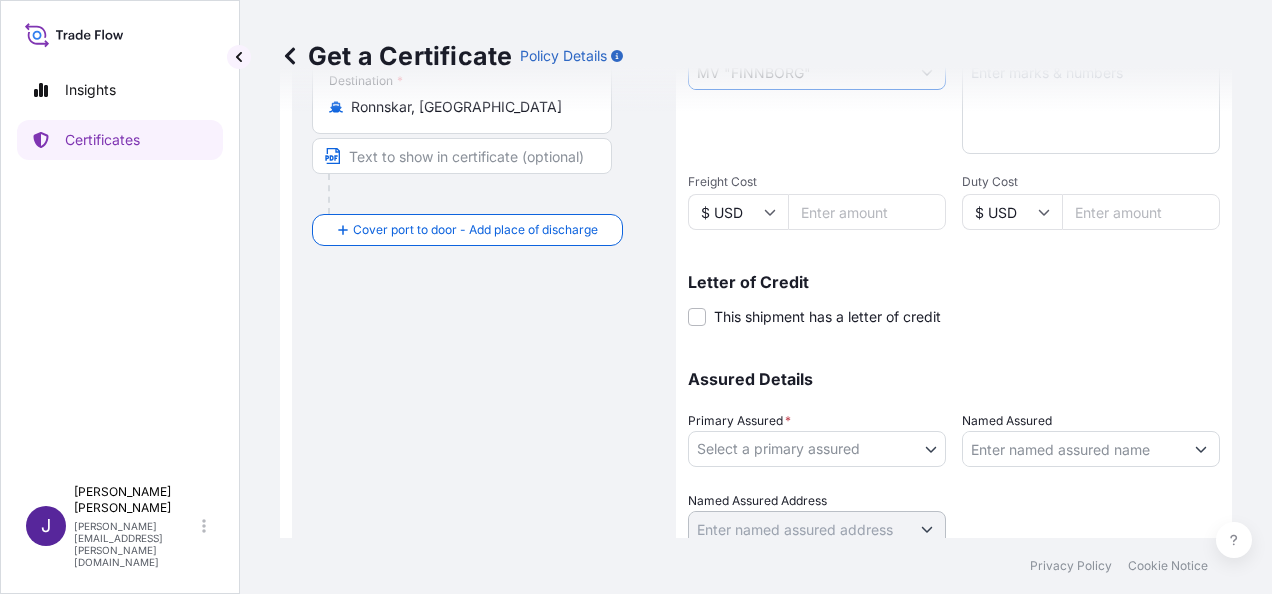 scroll, scrollTop: 500, scrollLeft: 0, axis: vertical 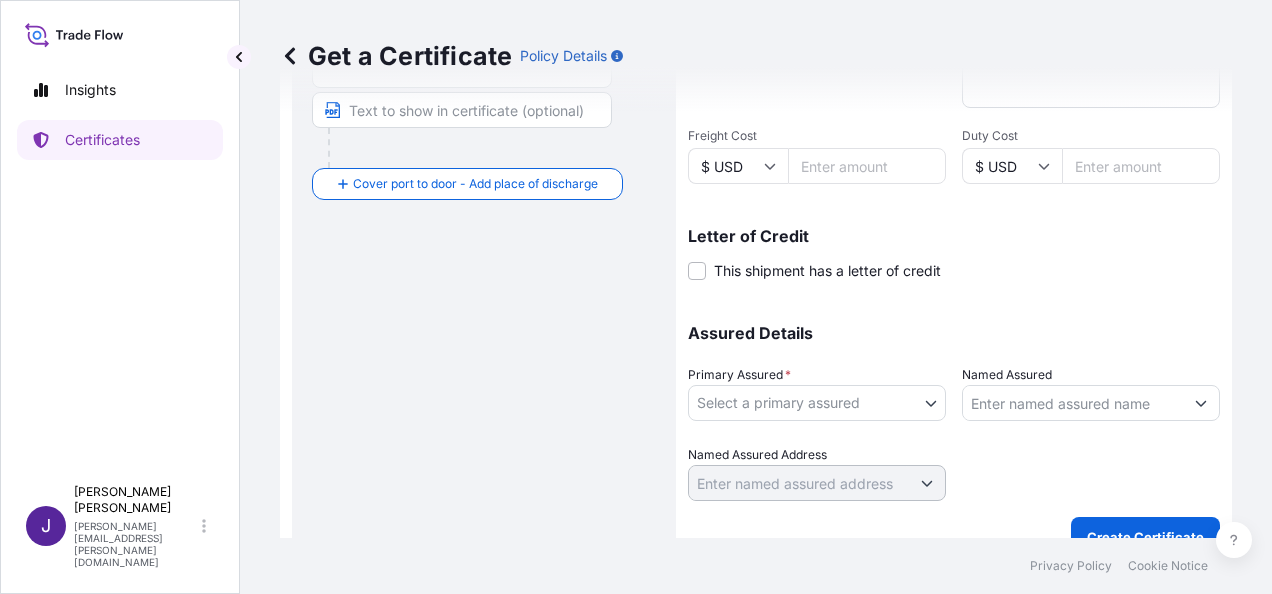 type on "MV "FINNBORG"" 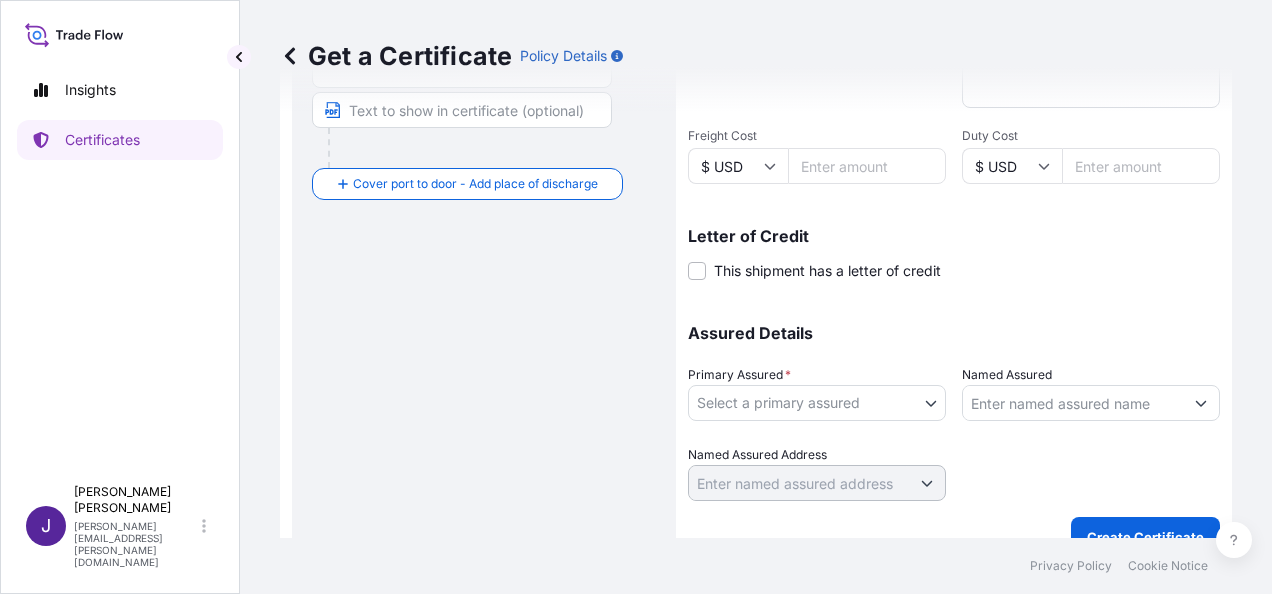 click on "Insights Certificates J Juliana   Padilla juliana.padilla@wtwco.com Get a Certificate Policy Details Route Details Reset Route Details   Cover door to port - Add loading place Place of loading Road / Inland Road / Inland Origin * Huelva, Spain Main transport mode Sea Air Road Sea Destination * Ronnskar, Sweden Cover port to door - Add place of discharge Road / Inland Road / Inland Place of Discharge Shipment Details Issue date * 10 / 07 / 2025 Date of Departure * 22 / 07 / 2025 Date of Arrival dd / mm / yyyy Commodity As Per Policy Declaration Packing Category Commercial Invoice Value    * $ USD 15989758.41 Reference STP-07/25 Description of Cargo * COPPER CONCENTRATE
WMT: 11.184,50
DMT: 10.050,46 Vessel name MV "FINNBORG" Marks & Numbers Freight Cost   $ USD Duty Cost   $ USD Letter of Credit This shipment has a letter of credit Letter of credit * Letter of credit may not exceed 12000 characters Assured Details Primary Assured * Select a primary assured Atalaya Riotinto Minera SLU Named Assured
0" at bounding box center [636, 297] 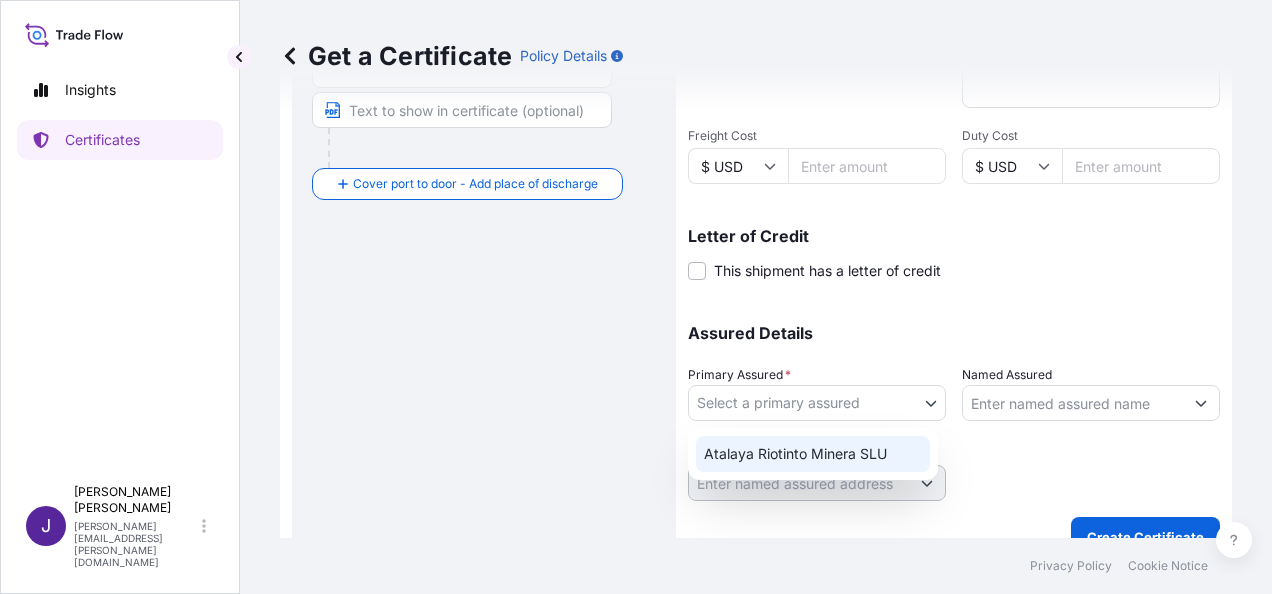 click on "Atalaya Riotinto Minera SLU" at bounding box center [813, 454] 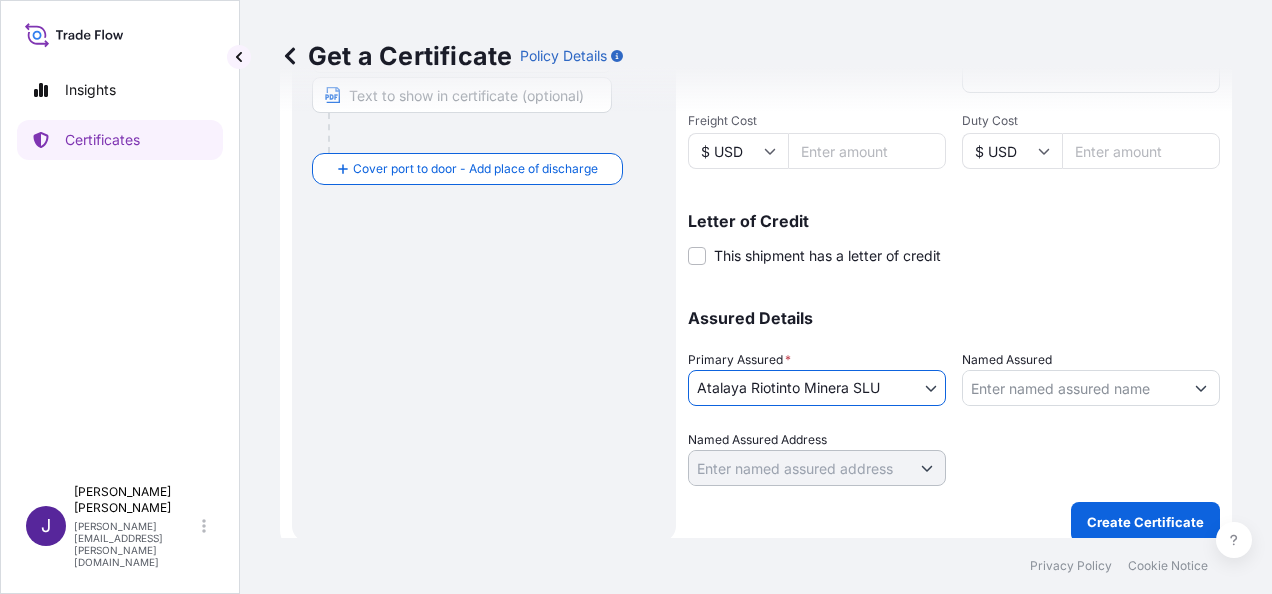 scroll, scrollTop: 530, scrollLeft: 0, axis: vertical 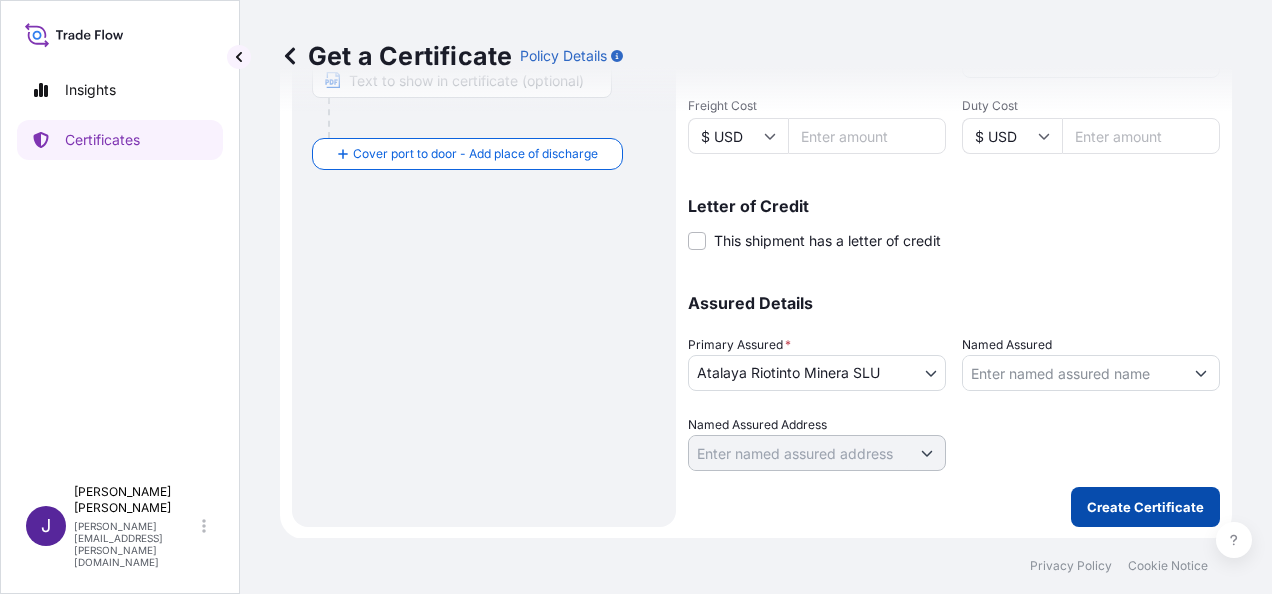 click on "Create Certificate" at bounding box center [1145, 507] 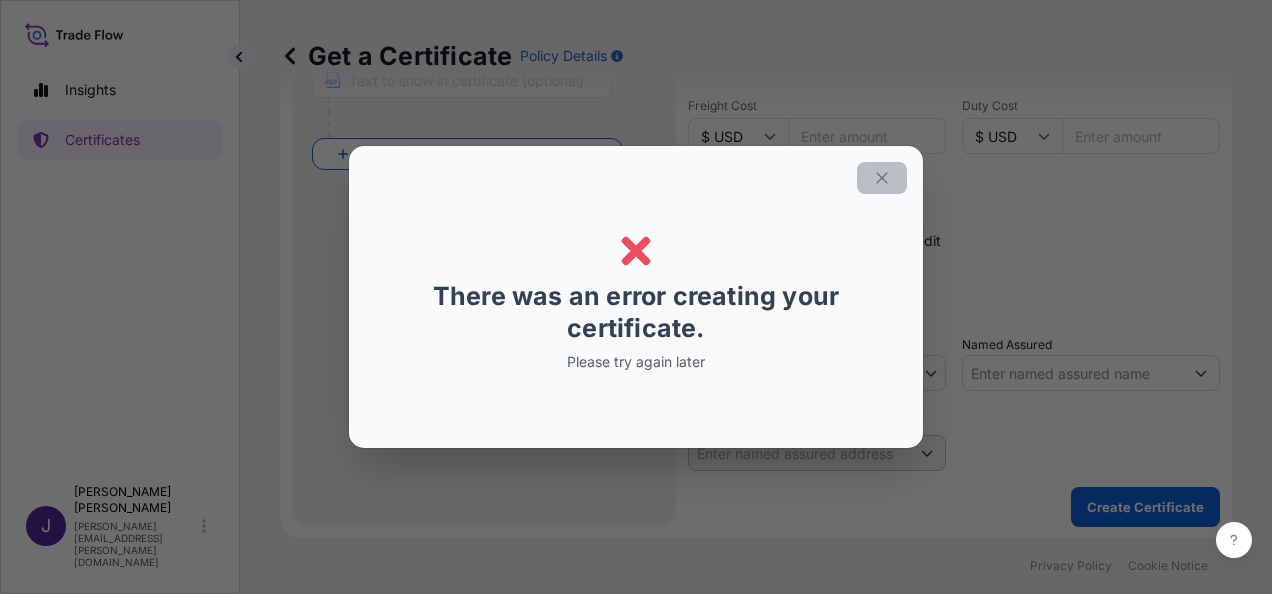 click 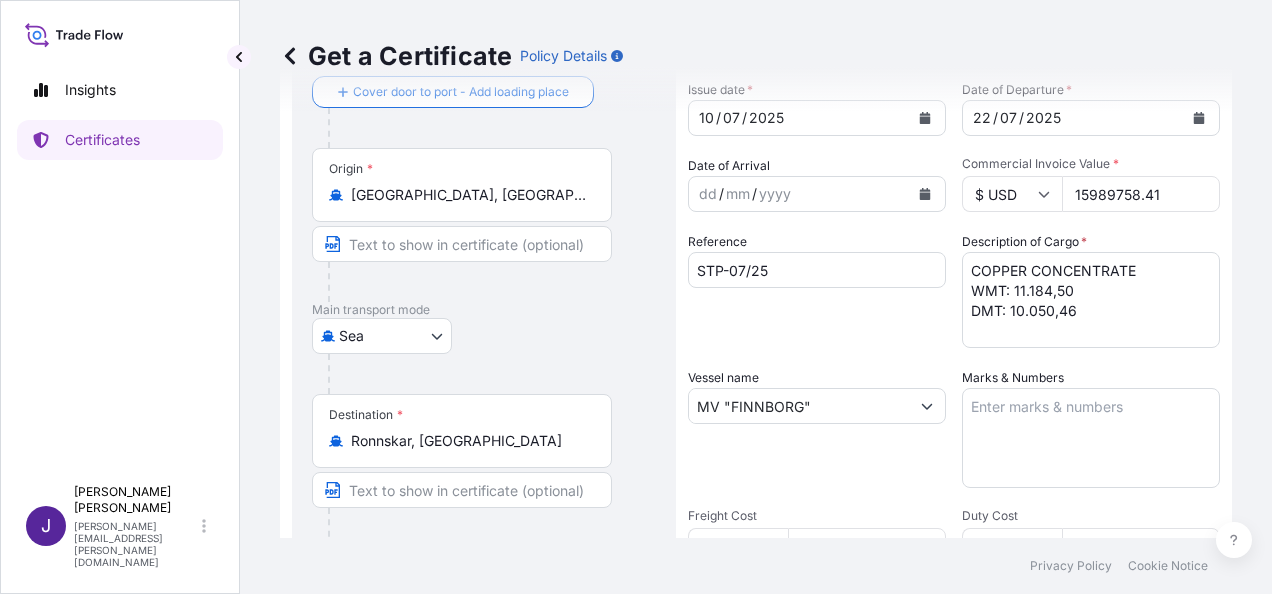 scroll, scrollTop: 0, scrollLeft: 0, axis: both 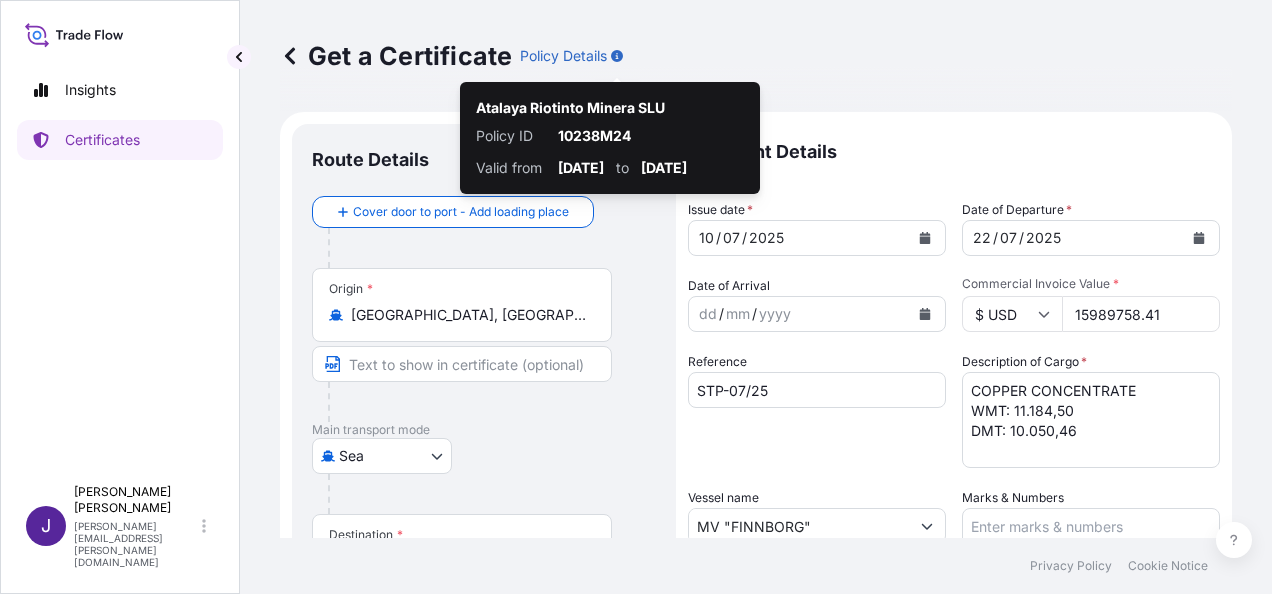 click on "Get a Certificate Policy Details" at bounding box center [756, 56] 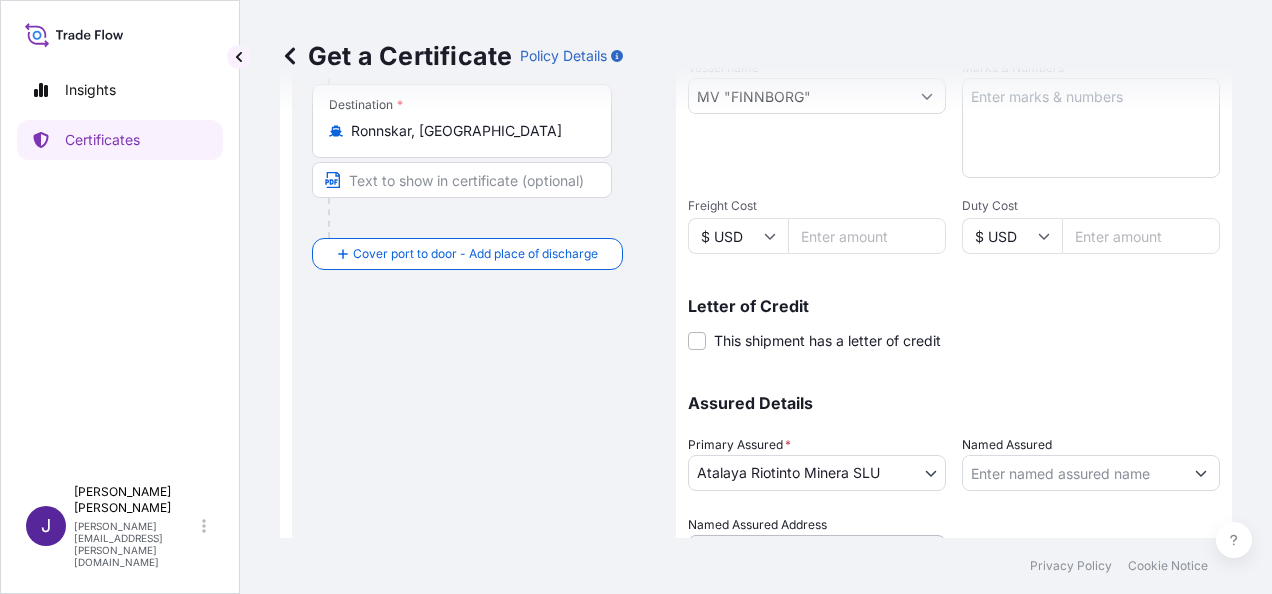 scroll, scrollTop: 530, scrollLeft: 0, axis: vertical 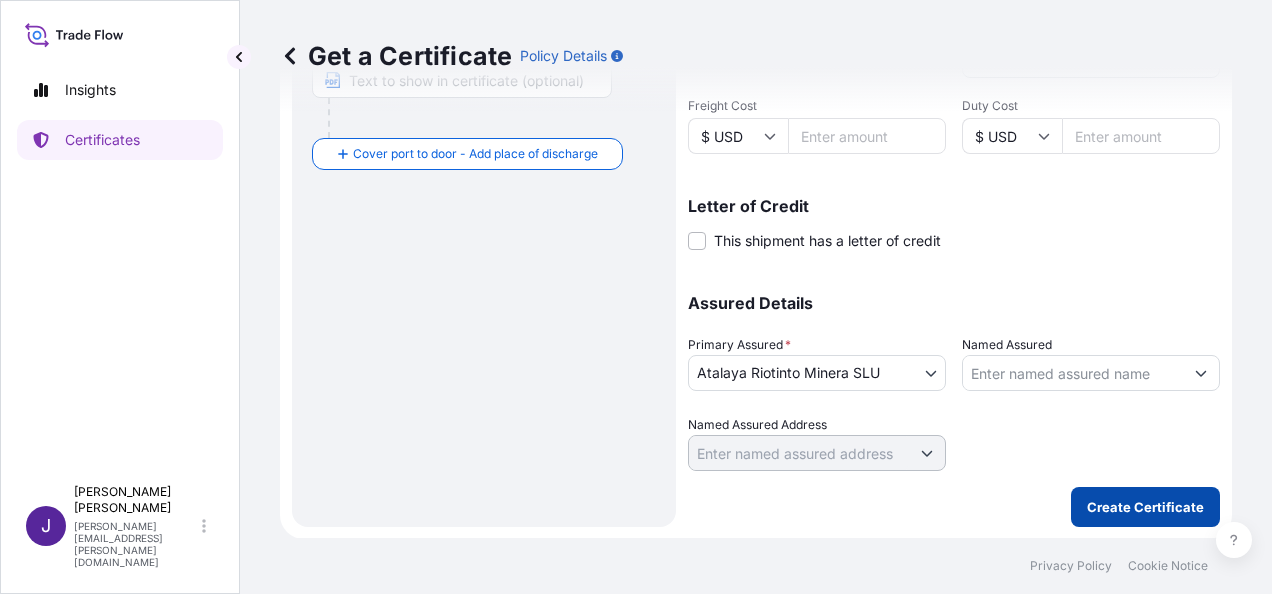 click on "Create Certificate" at bounding box center [1145, 507] 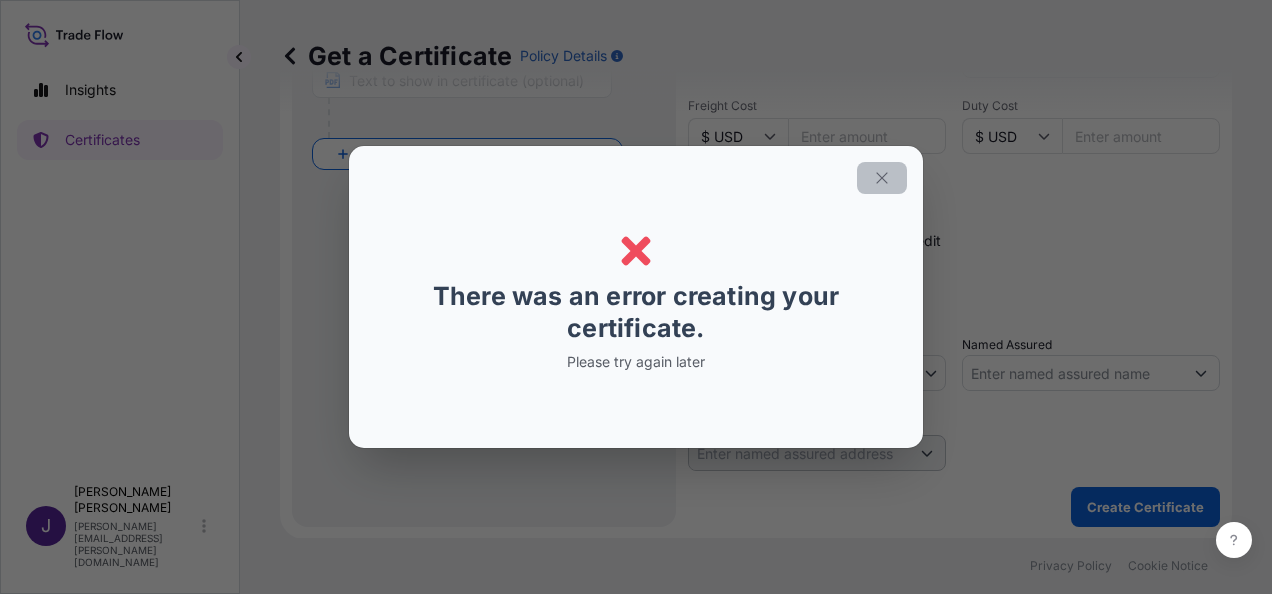 click at bounding box center [882, 178] 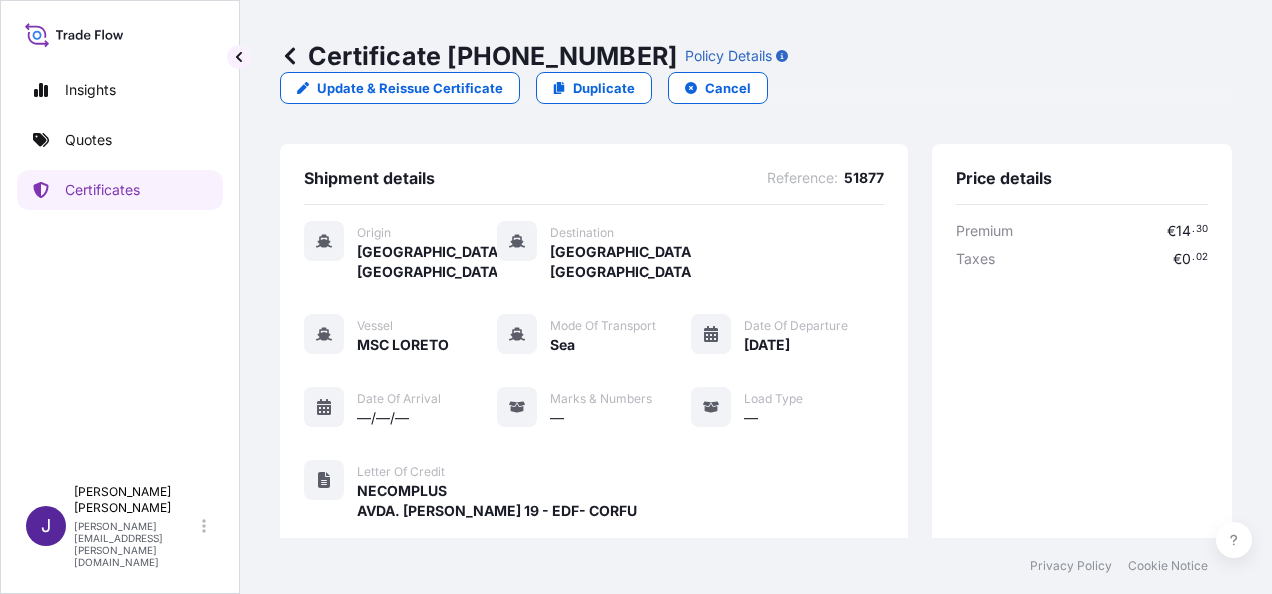 scroll, scrollTop: 0, scrollLeft: 0, axis: both 